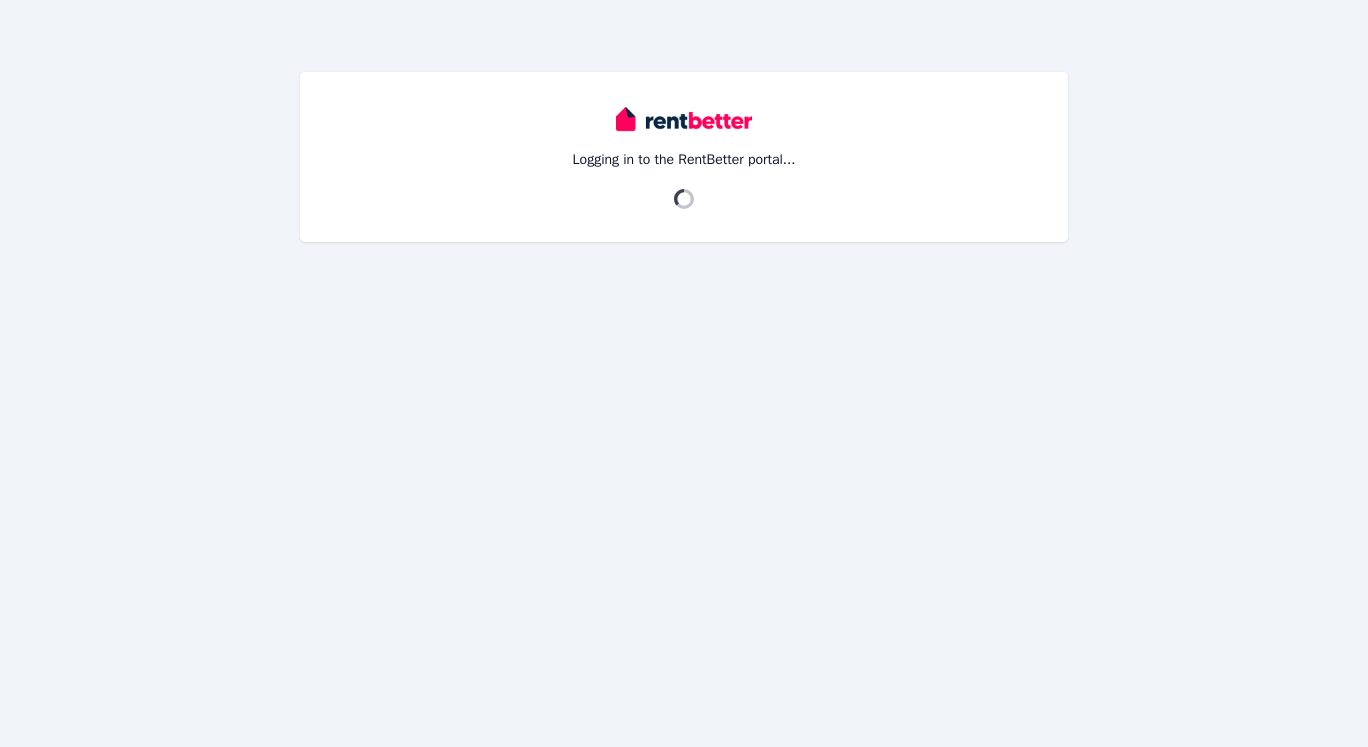 scroll, scrollTop: 0, scrollLeft: 0, axis: both 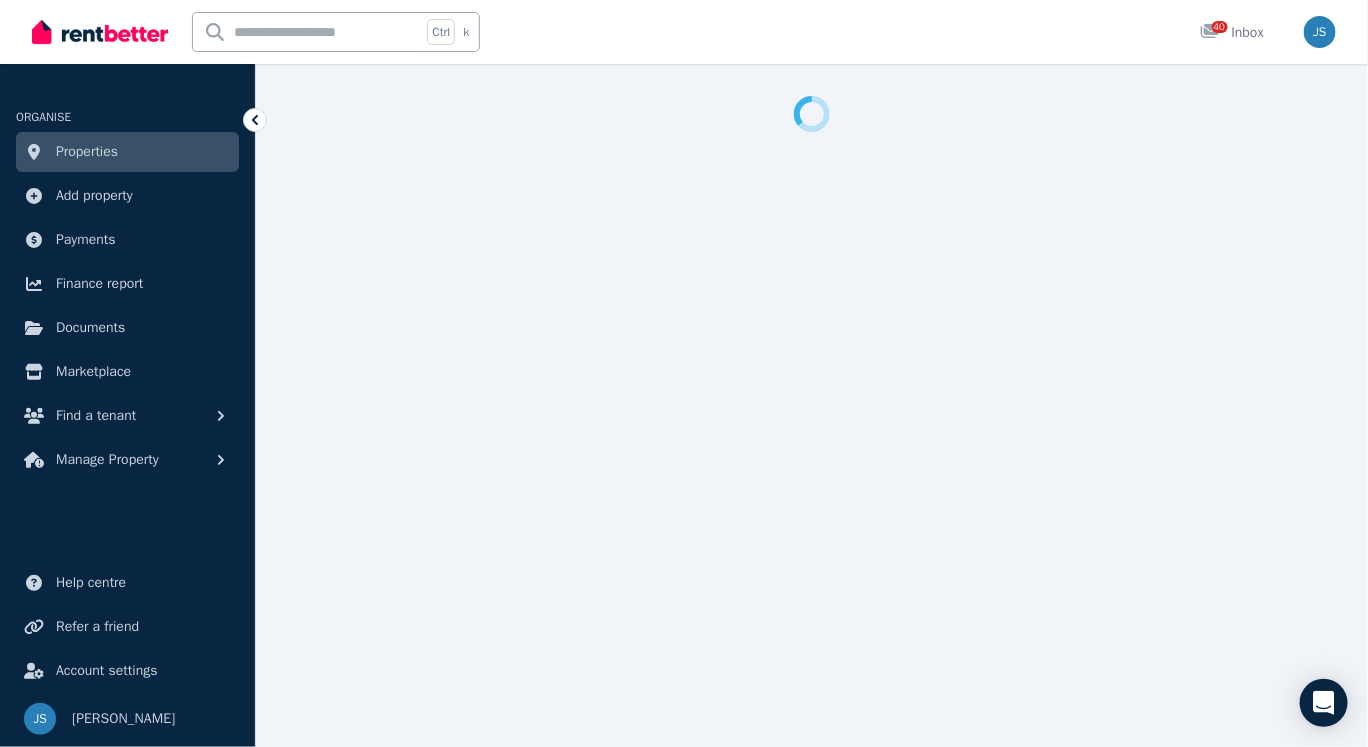 select on "***" 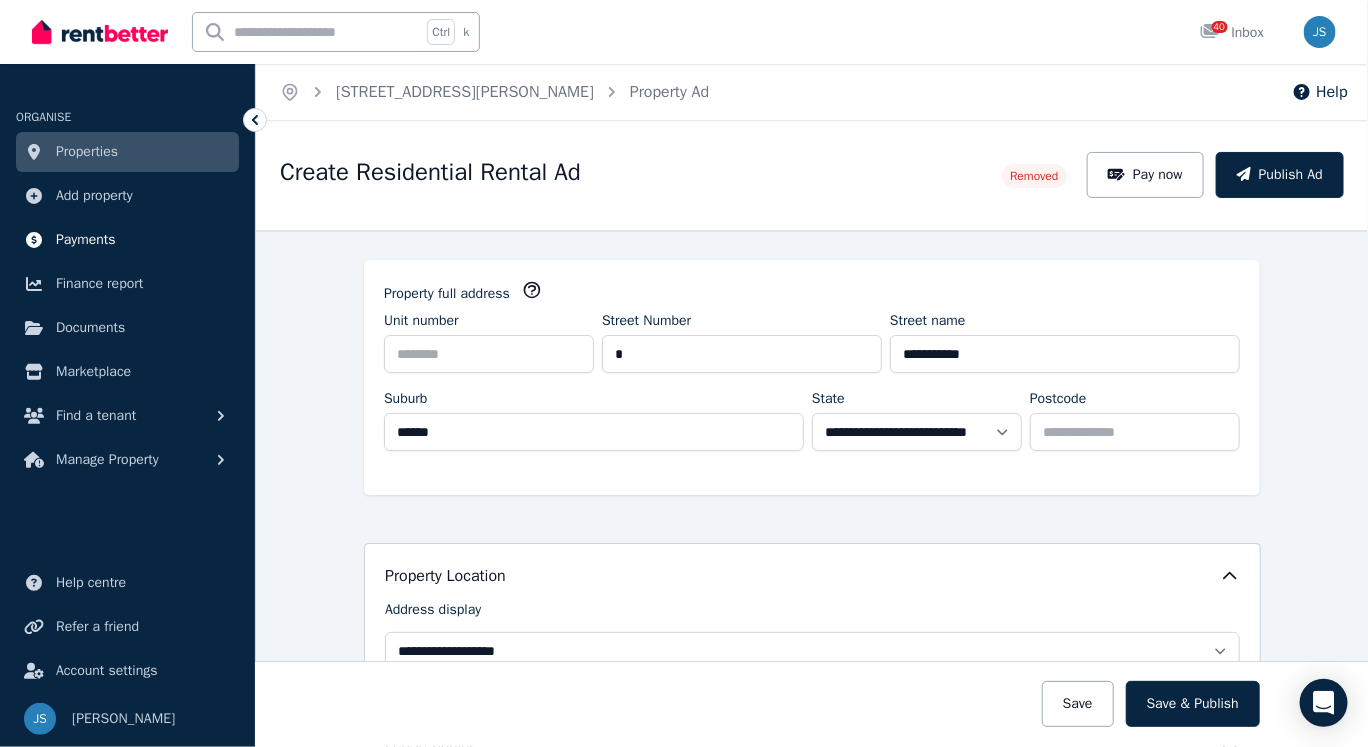click on "Payments" at bounding box center (127, 240) 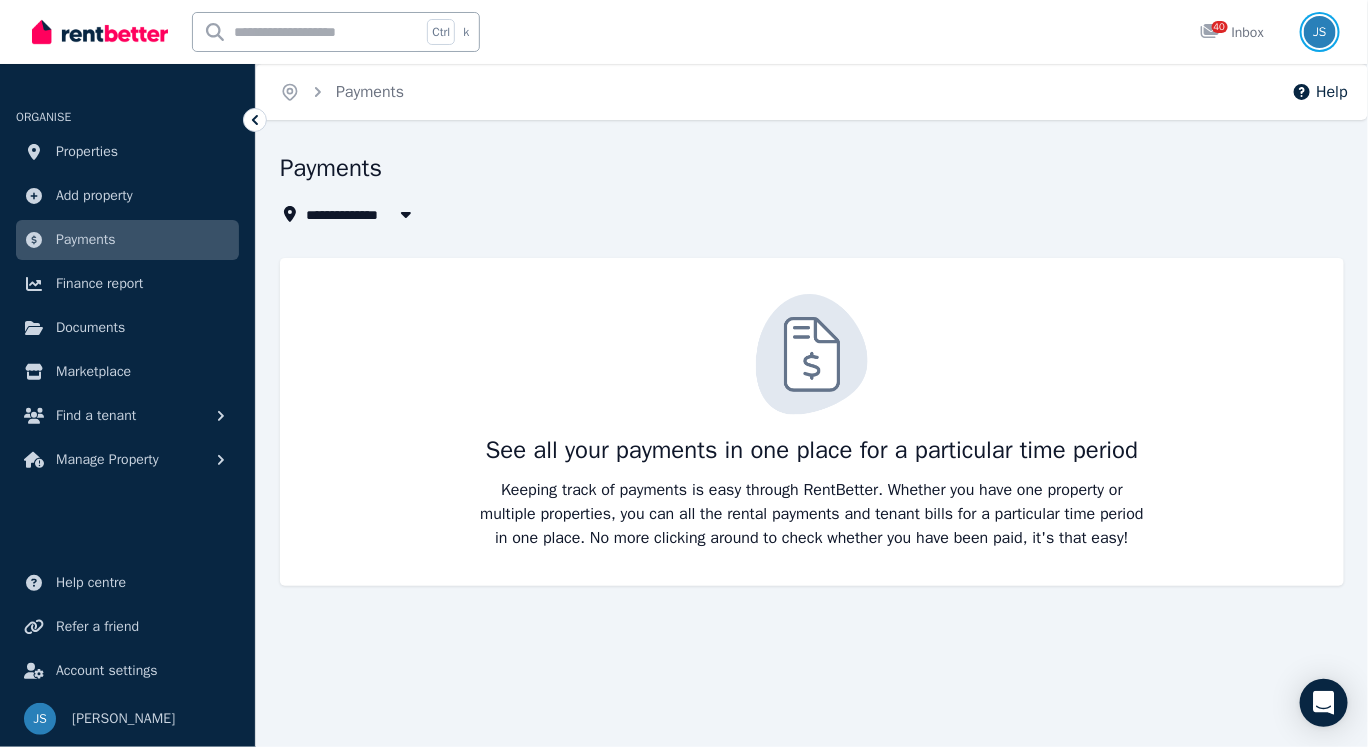 click at bounding box center (1320, 32) 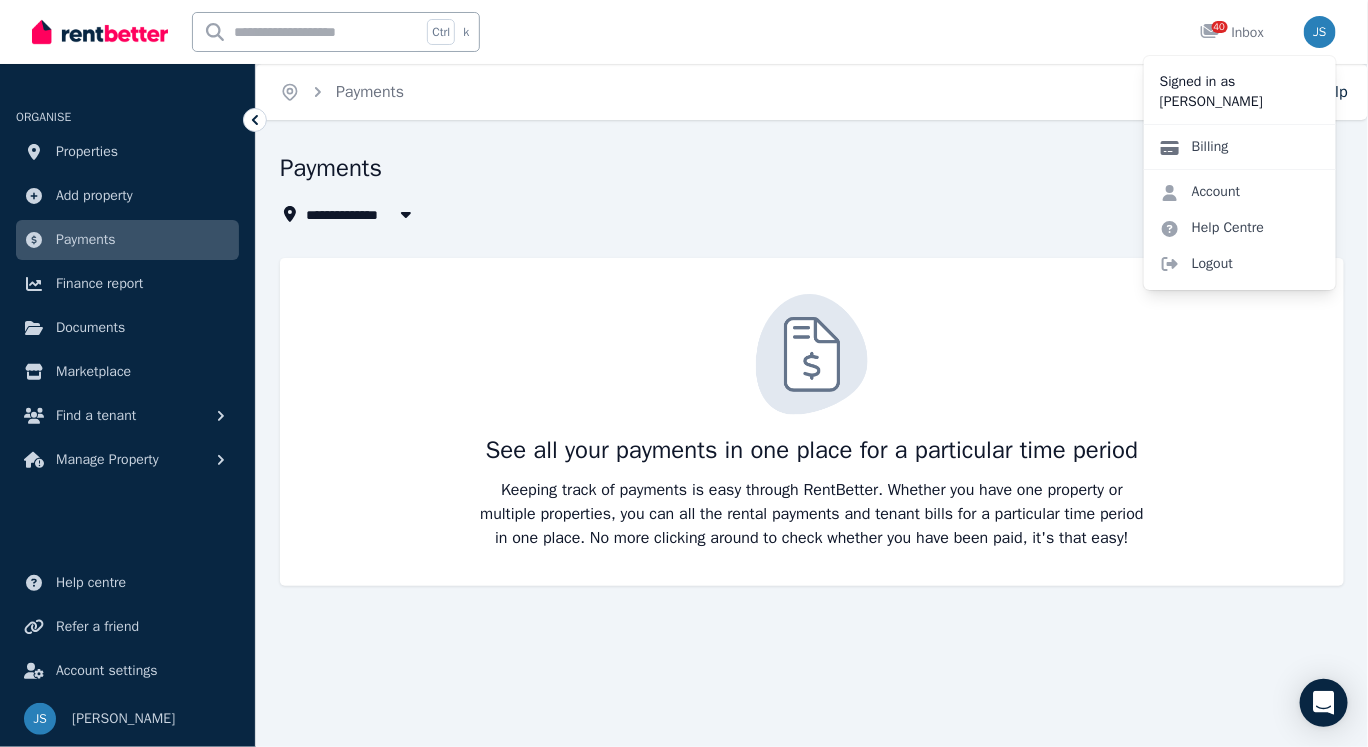 click on "Billing" at bounding box center (1194, 147) 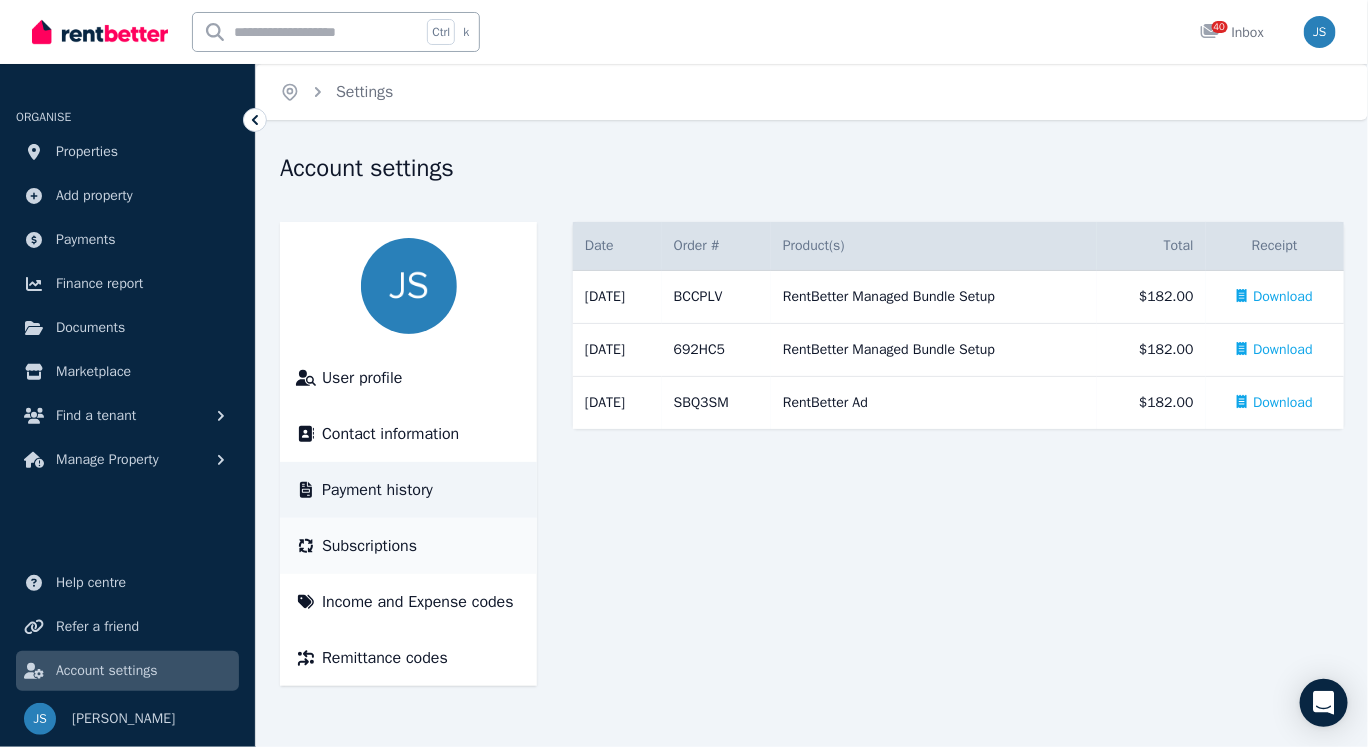 click on "Subscriptions" at bounding box center [408, 546] 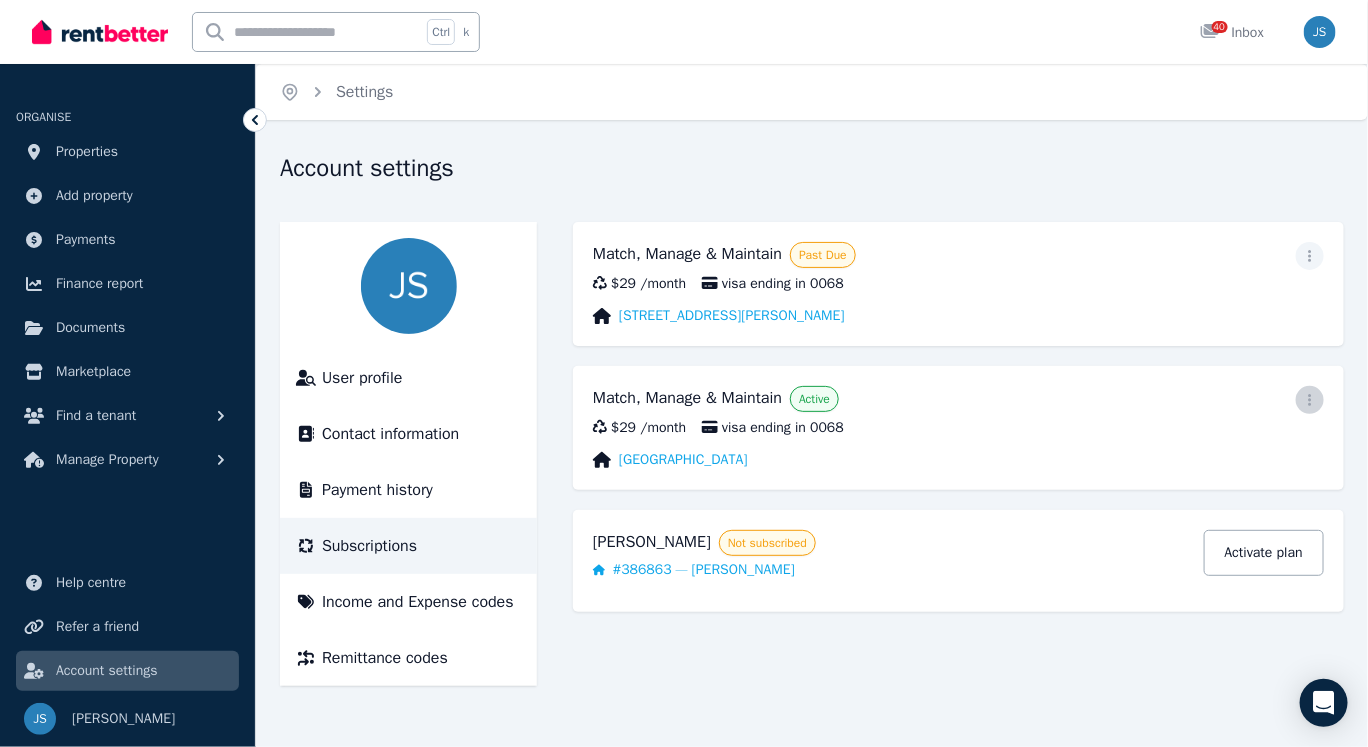 click 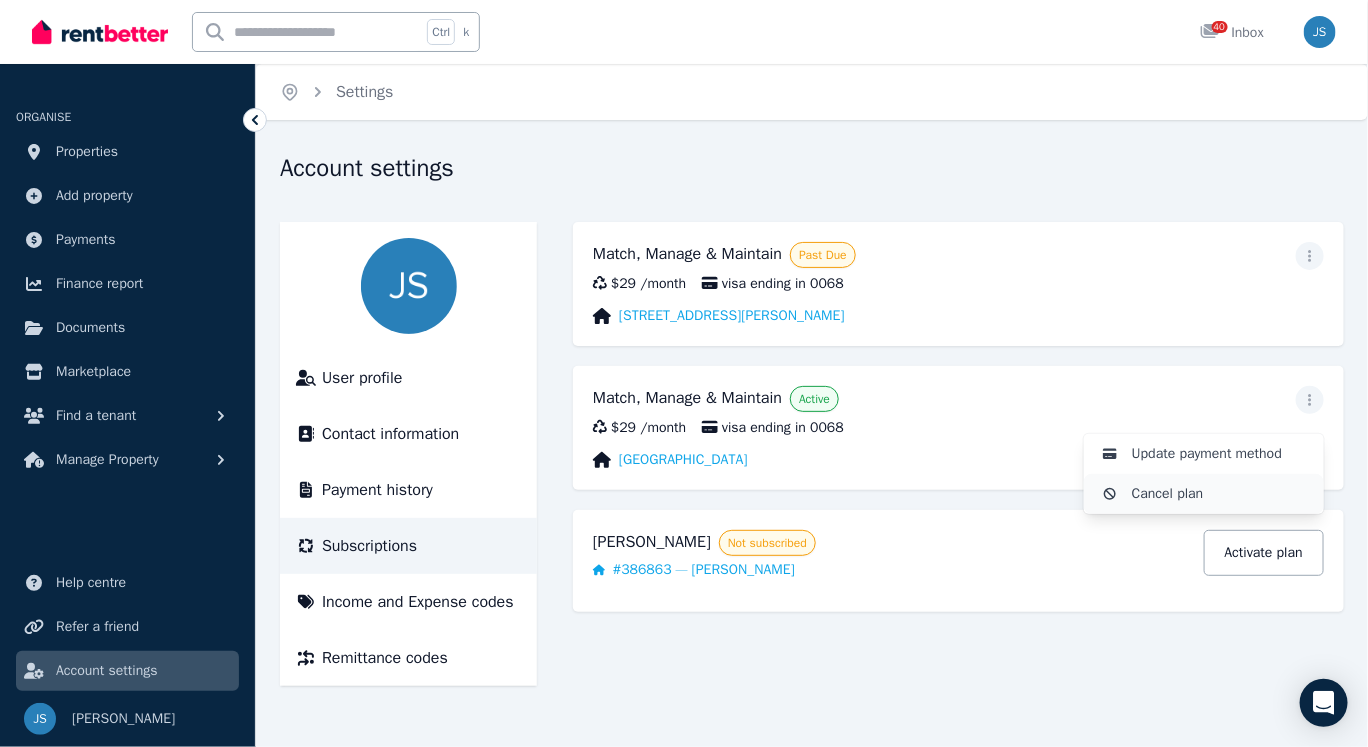 click on "Cancel plan" at bounding box center [1220, 494] 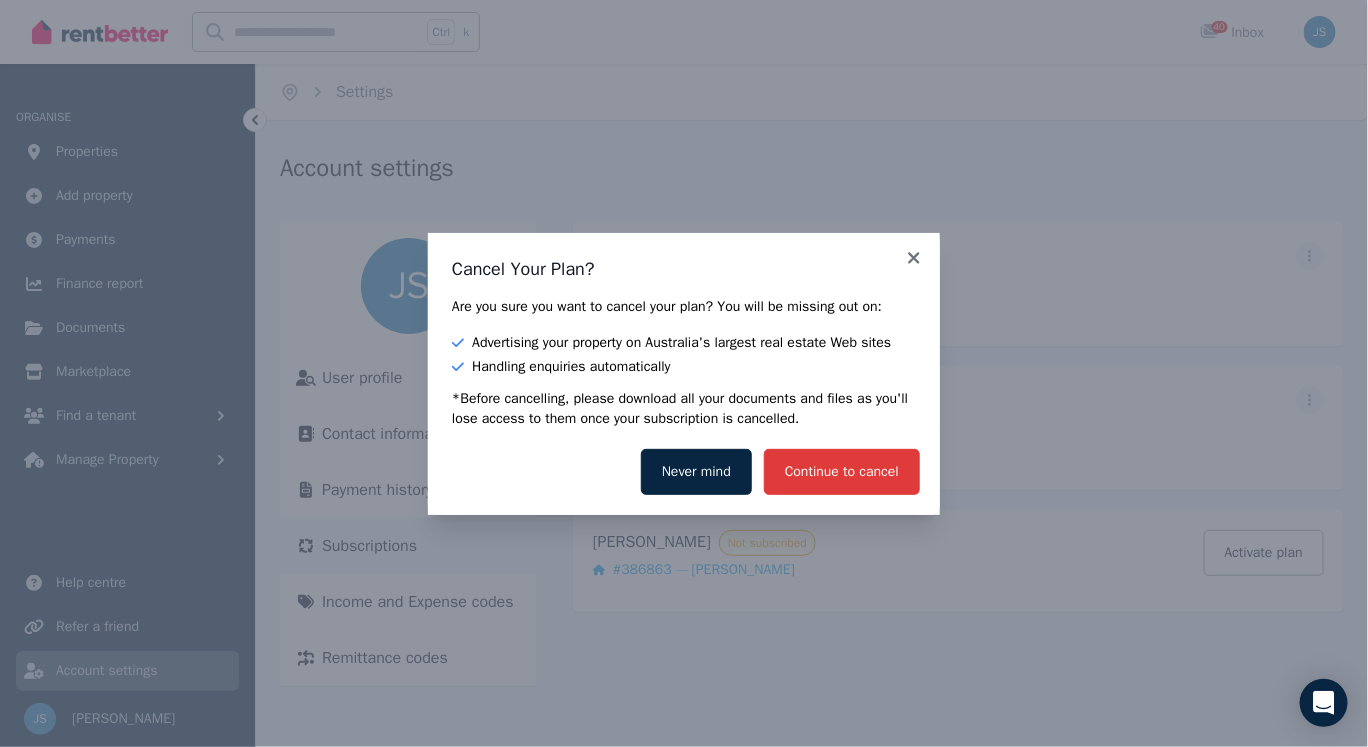click on "Continue to cancel" at bounding box center [842, 472] 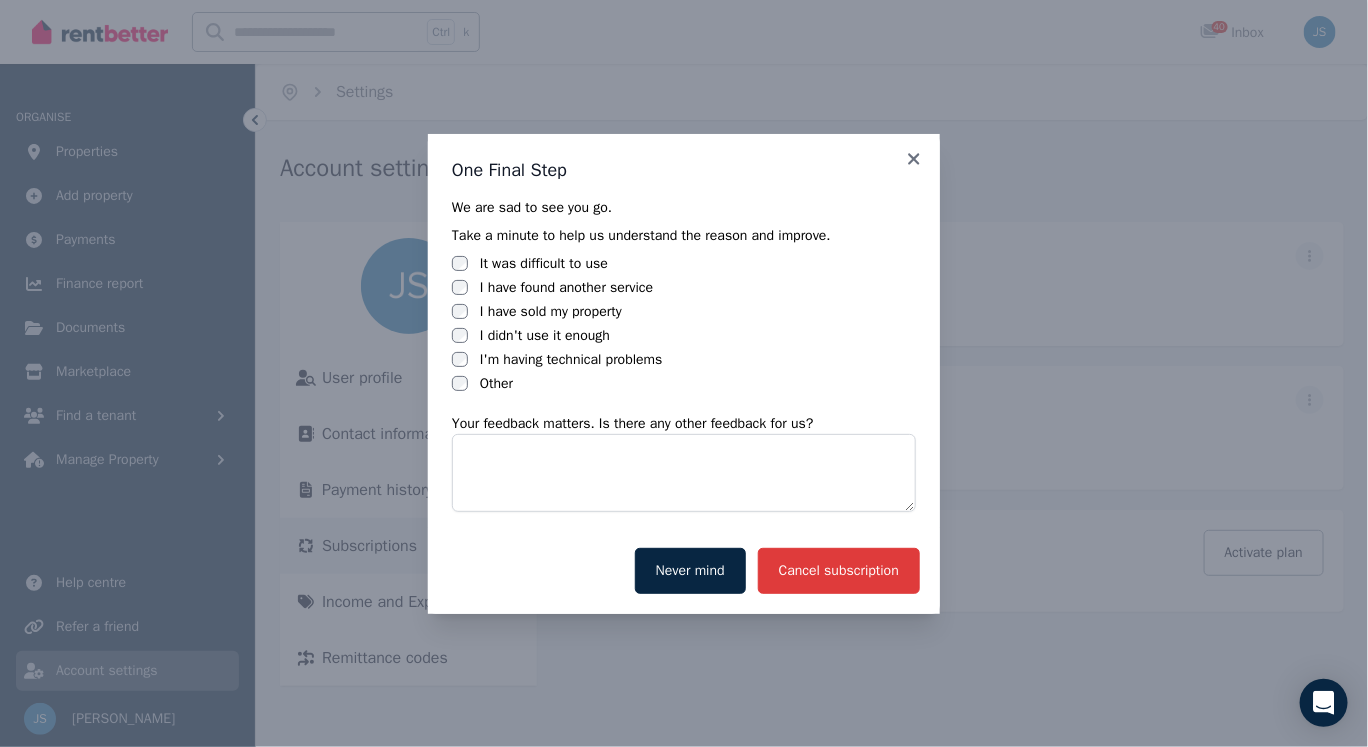 click on "Cancel subscription" at bounding box center (839, 571) 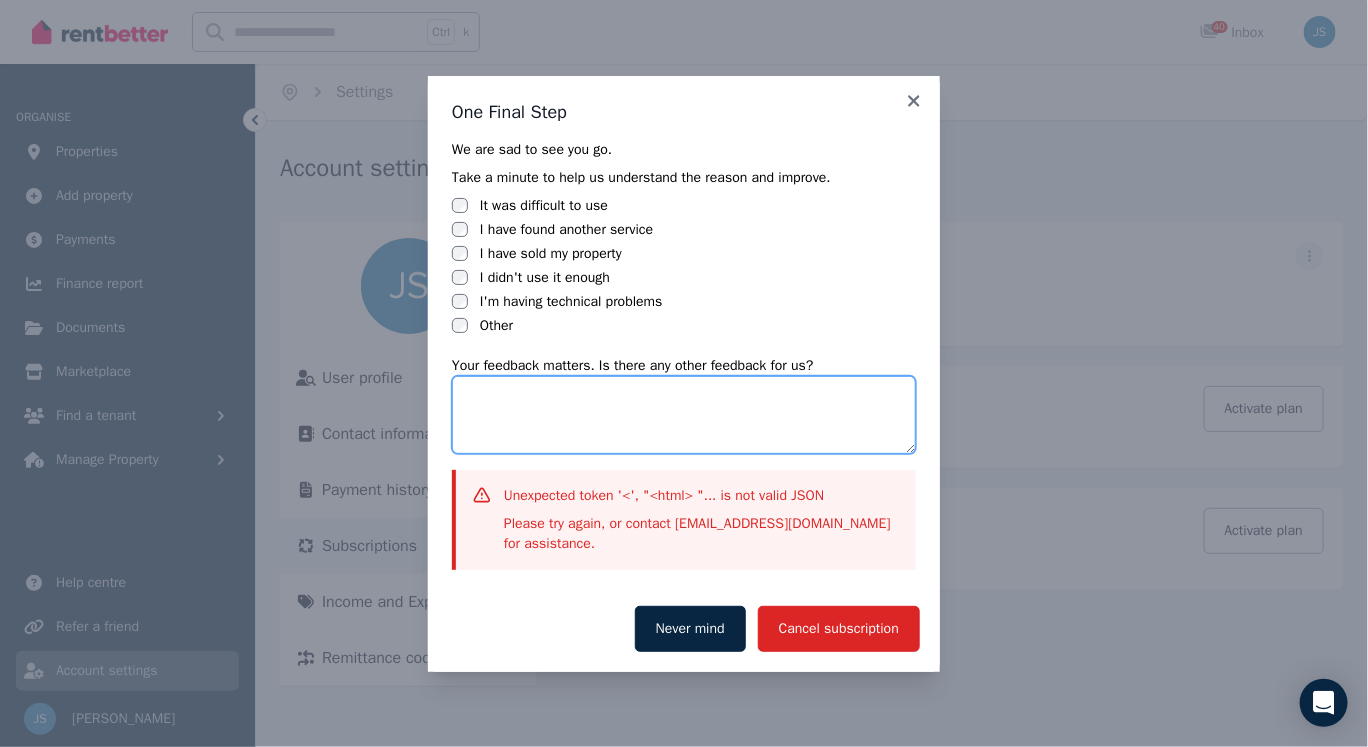click at bounding box center (684, 415) 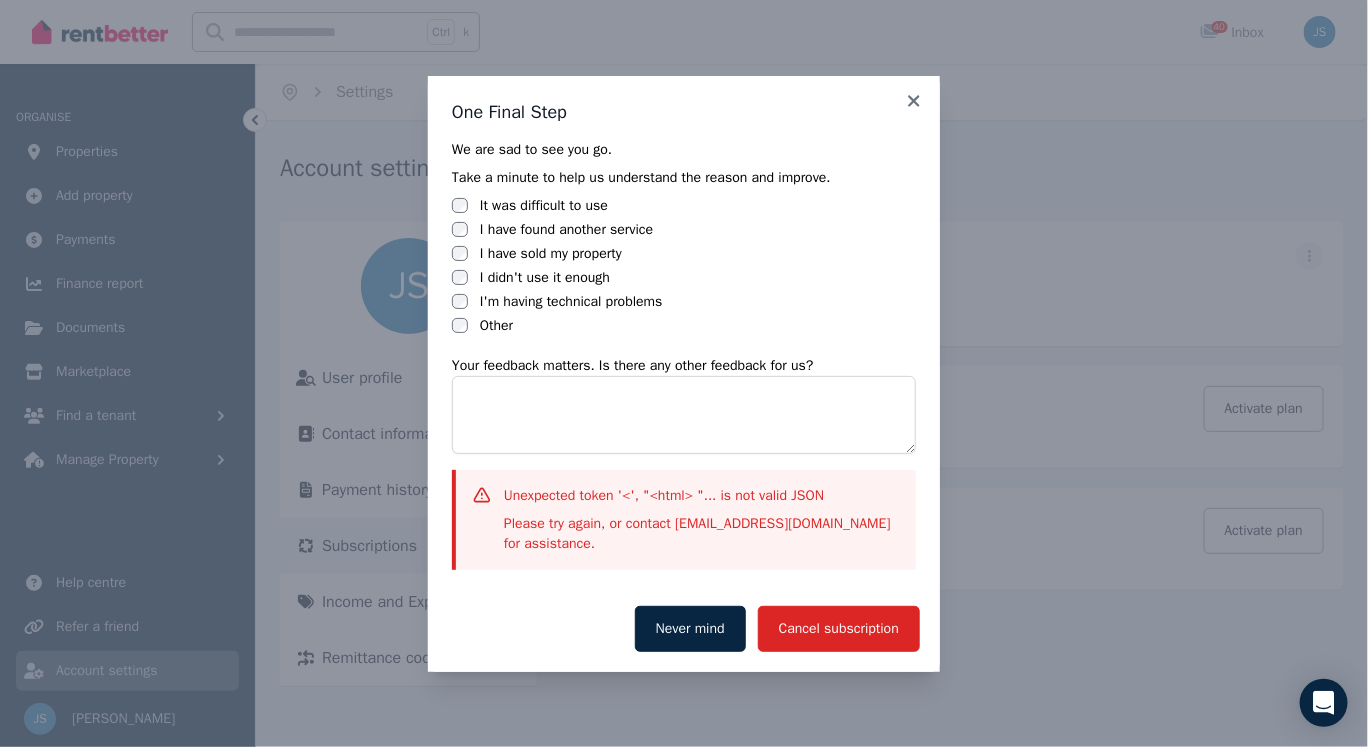 click on "I'm having technical problems" at bounding box center (571, 302) 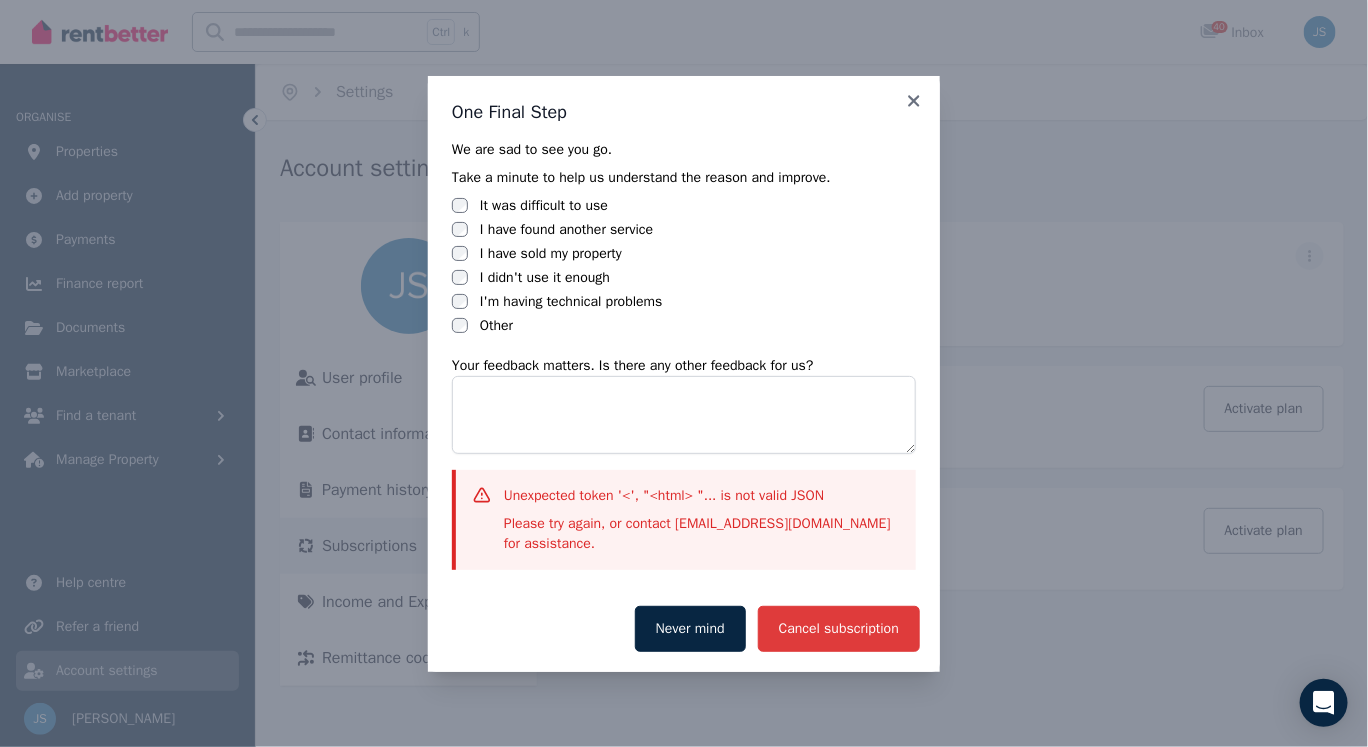 click on "Cancel subscription" at bounding box center (839, 629) 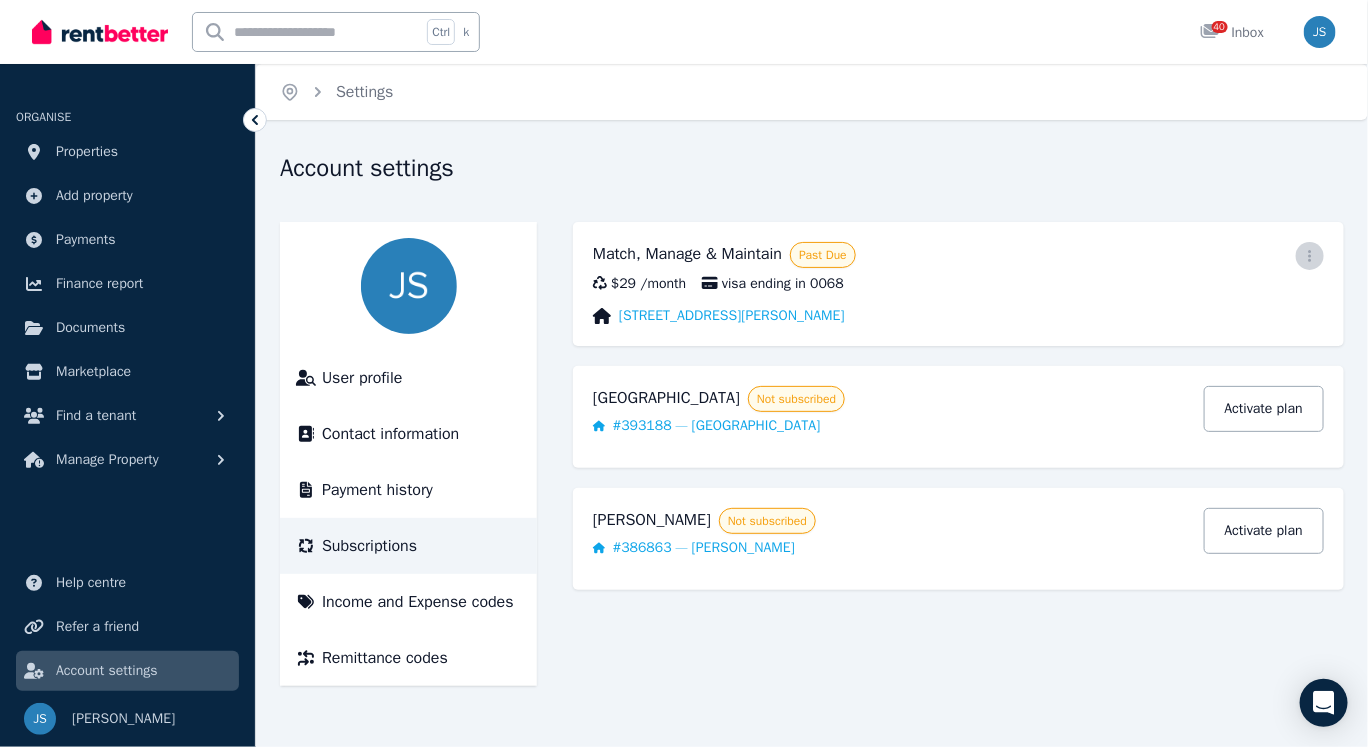 click 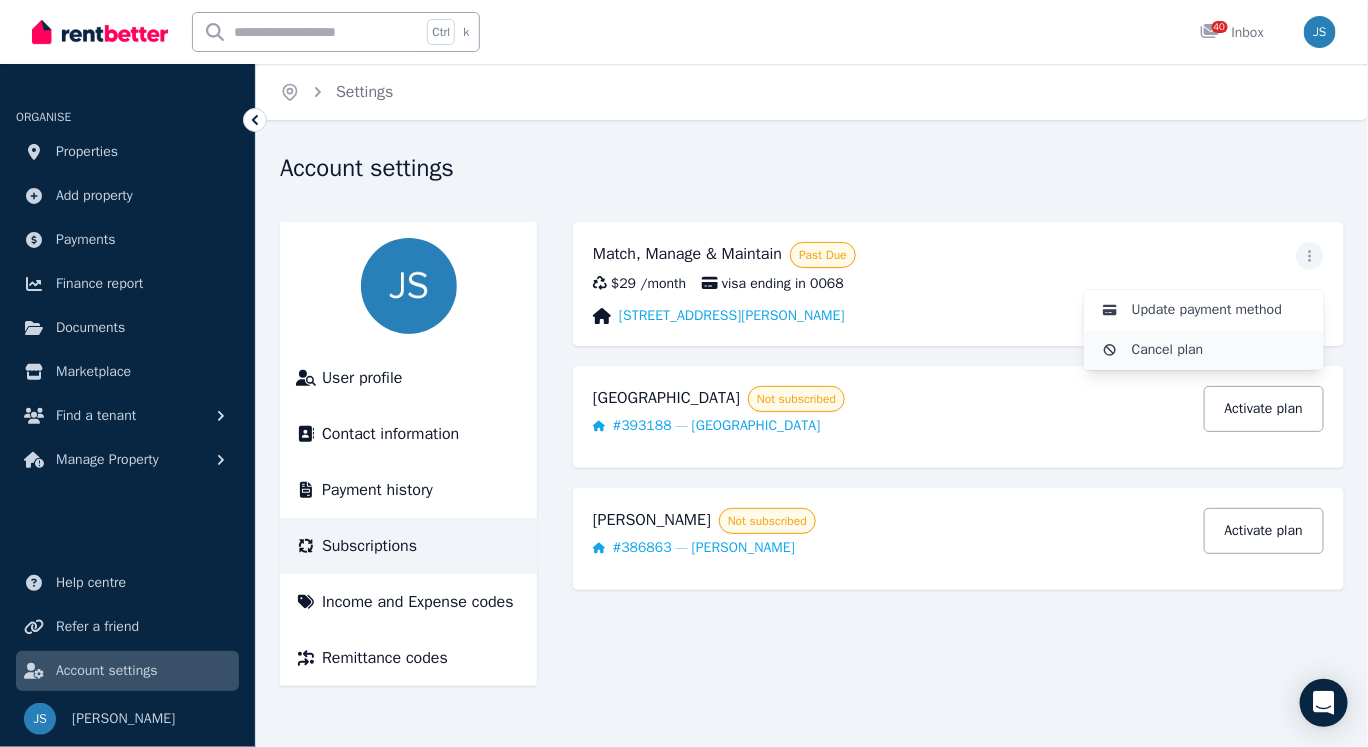 click on "Cancel plan" at bounding box center [1220, 350] 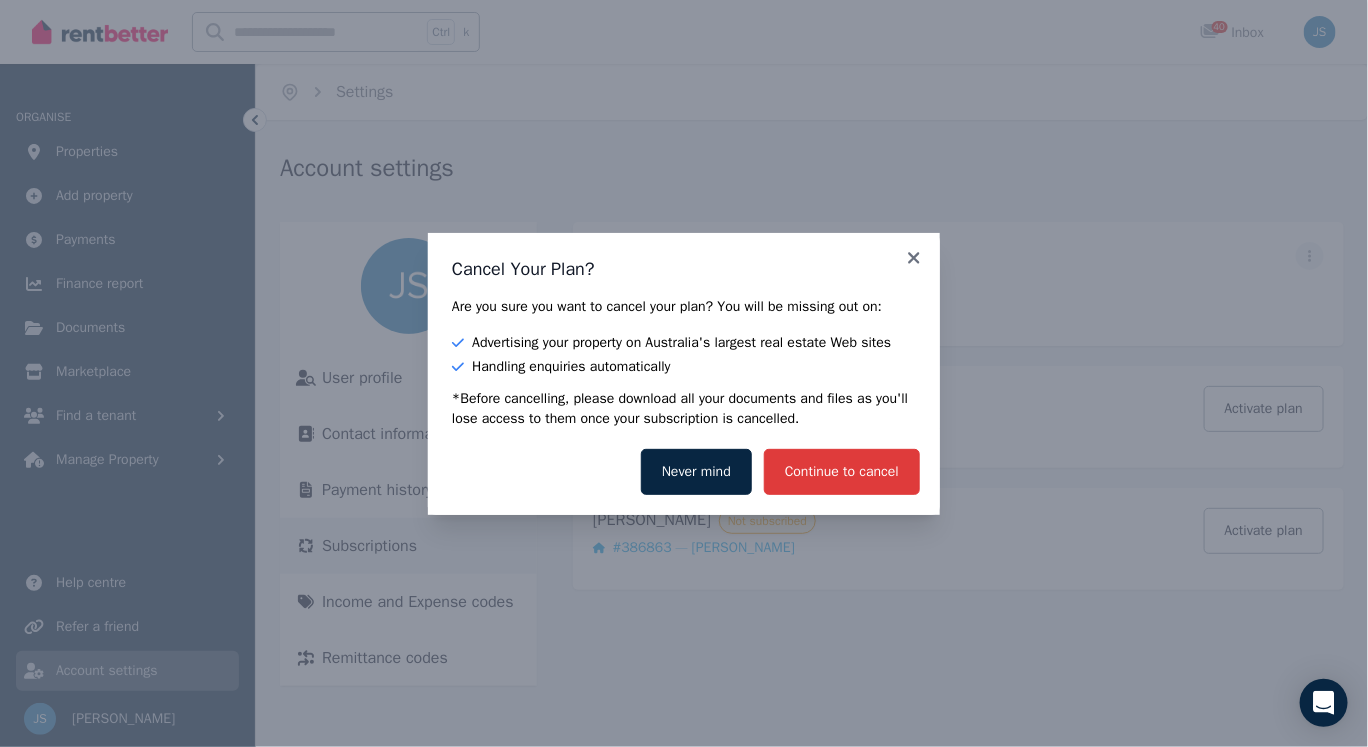 click on "Continue to cancel" at bounding box center (842, 472) 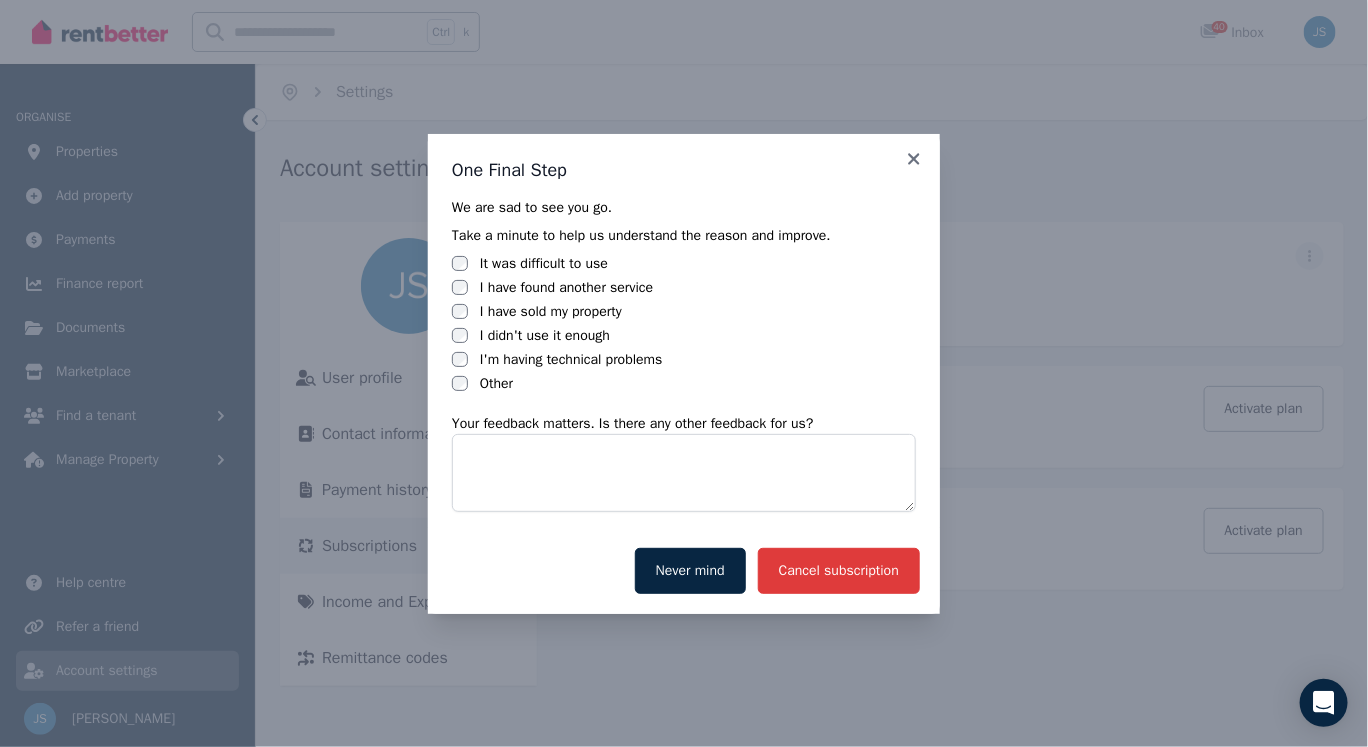 click on "Cancel subscription" at bounding box center (839, 571) 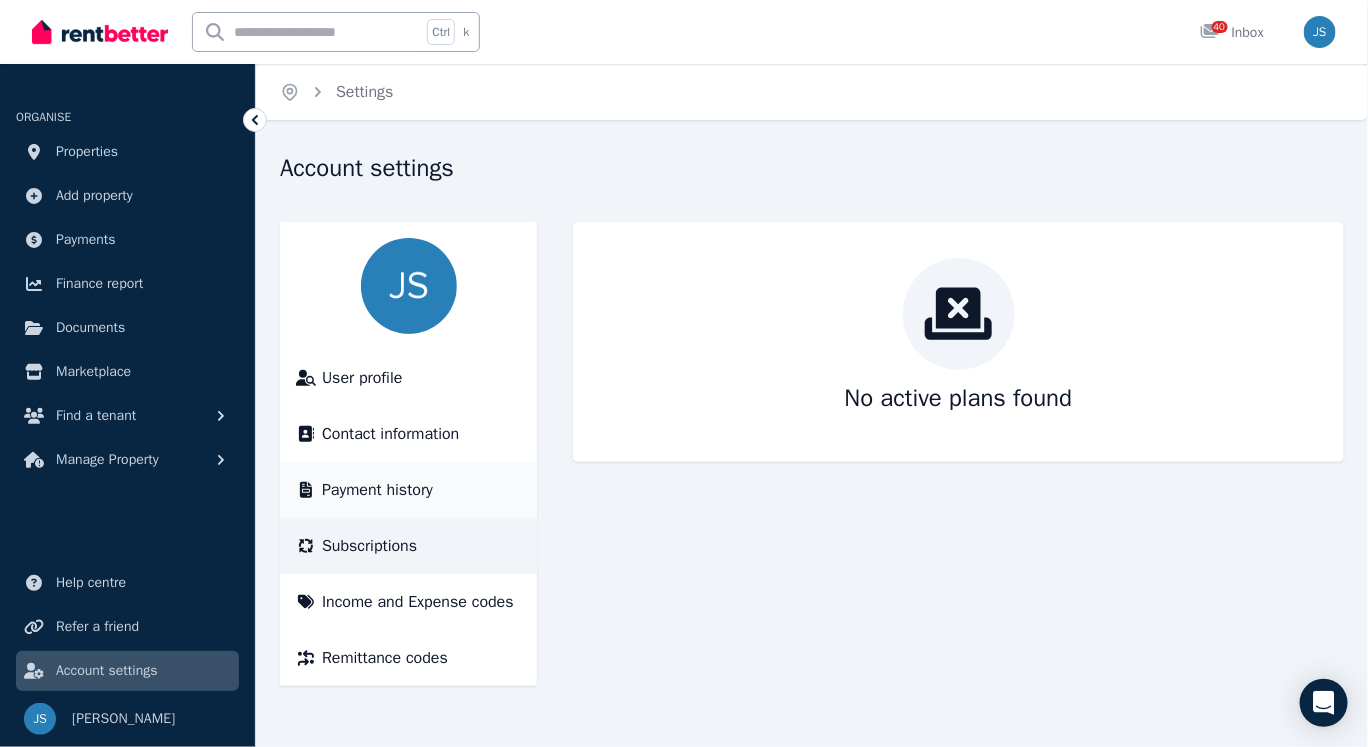 click on "Payment history" at bounding box center (377, 490) 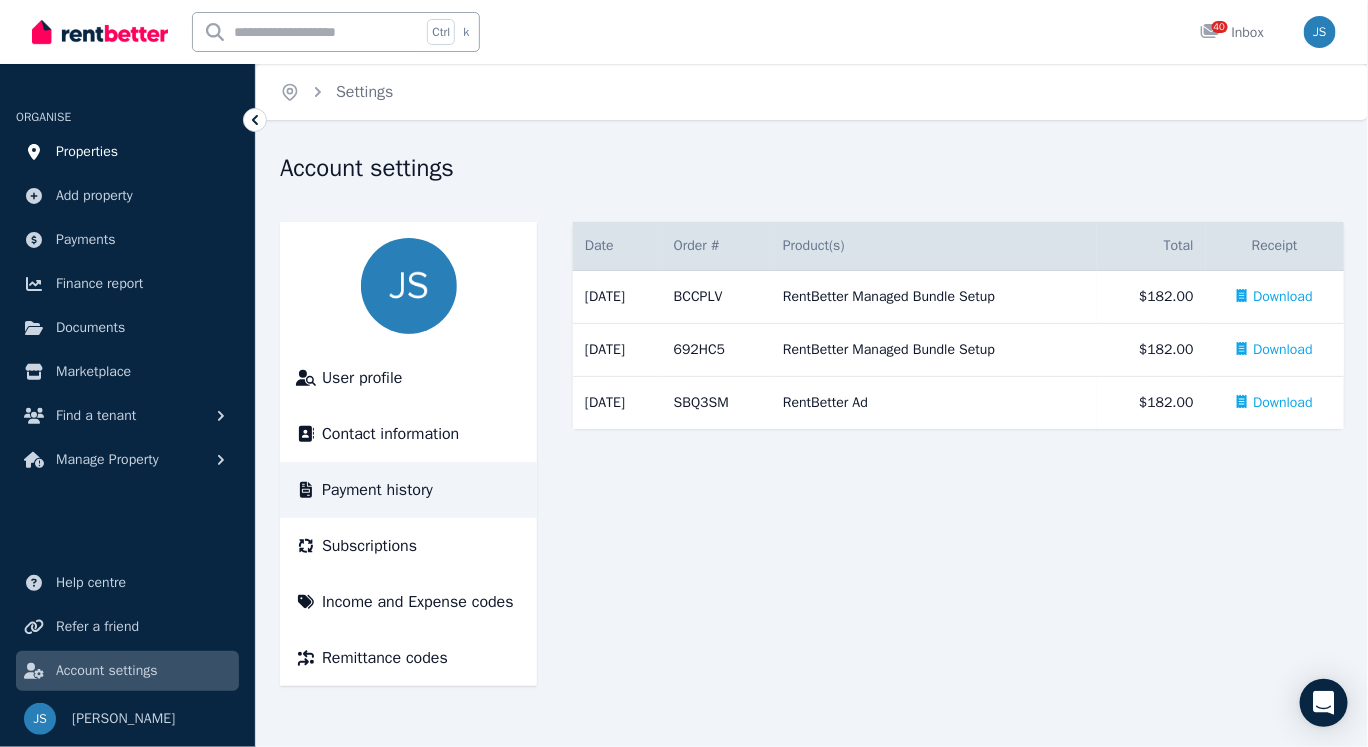 click on "Properties" at bounding box center [87, 152] 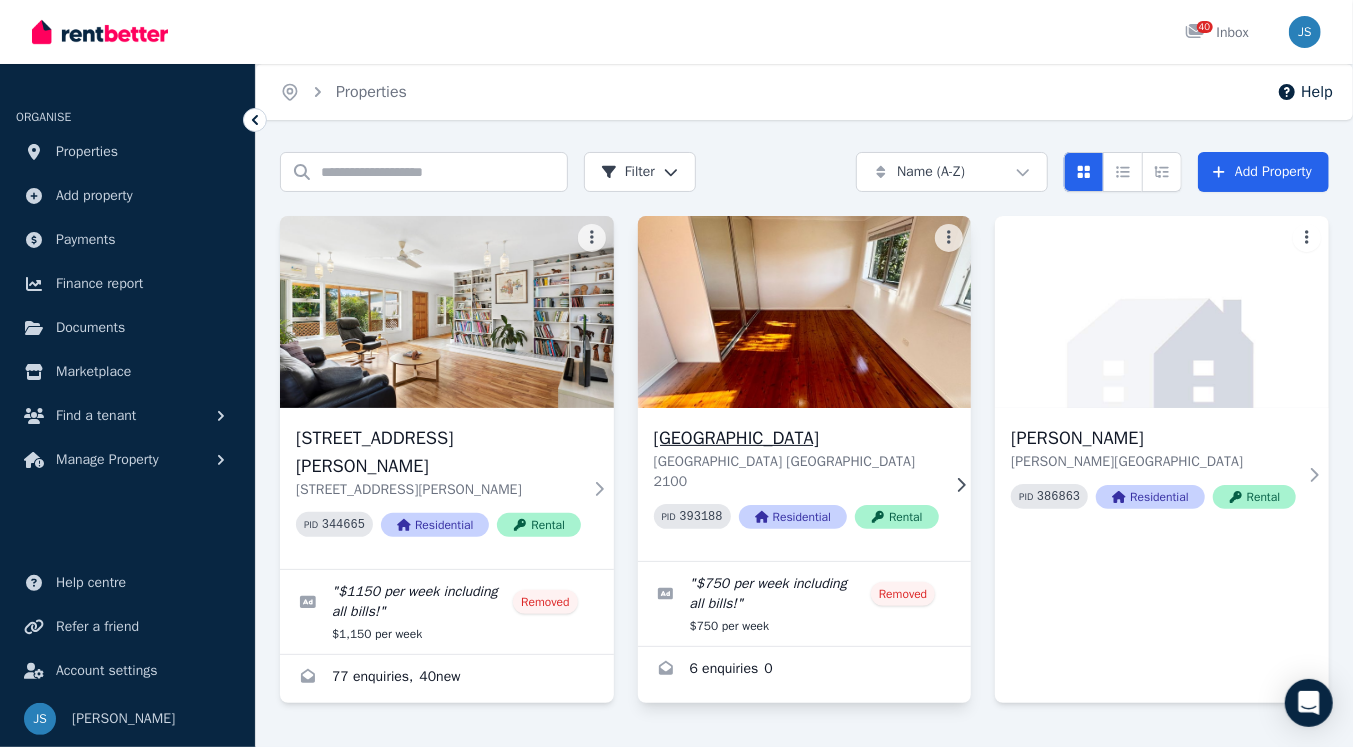 click on "Allambie Heights" at bounding box center (796, 438) 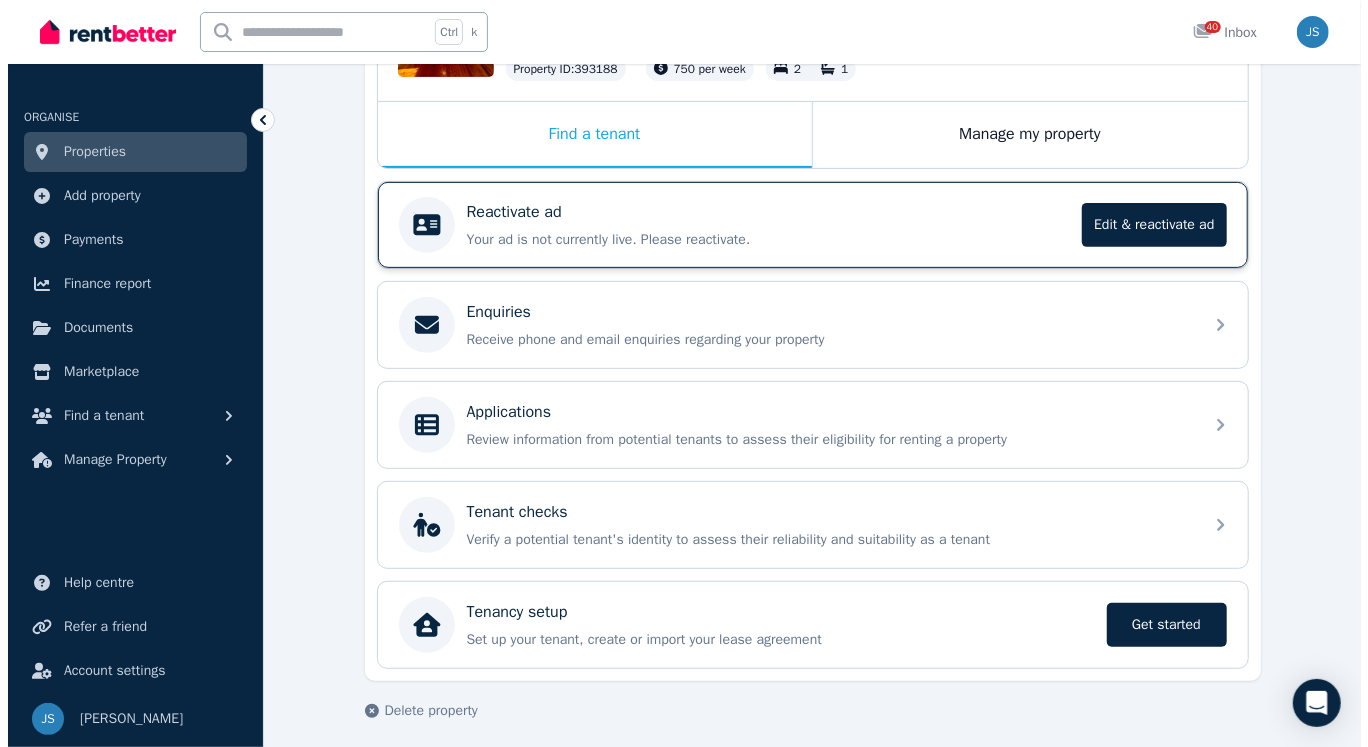 scroll, scrollTop: 0, scrollLeft: 0, axis: both 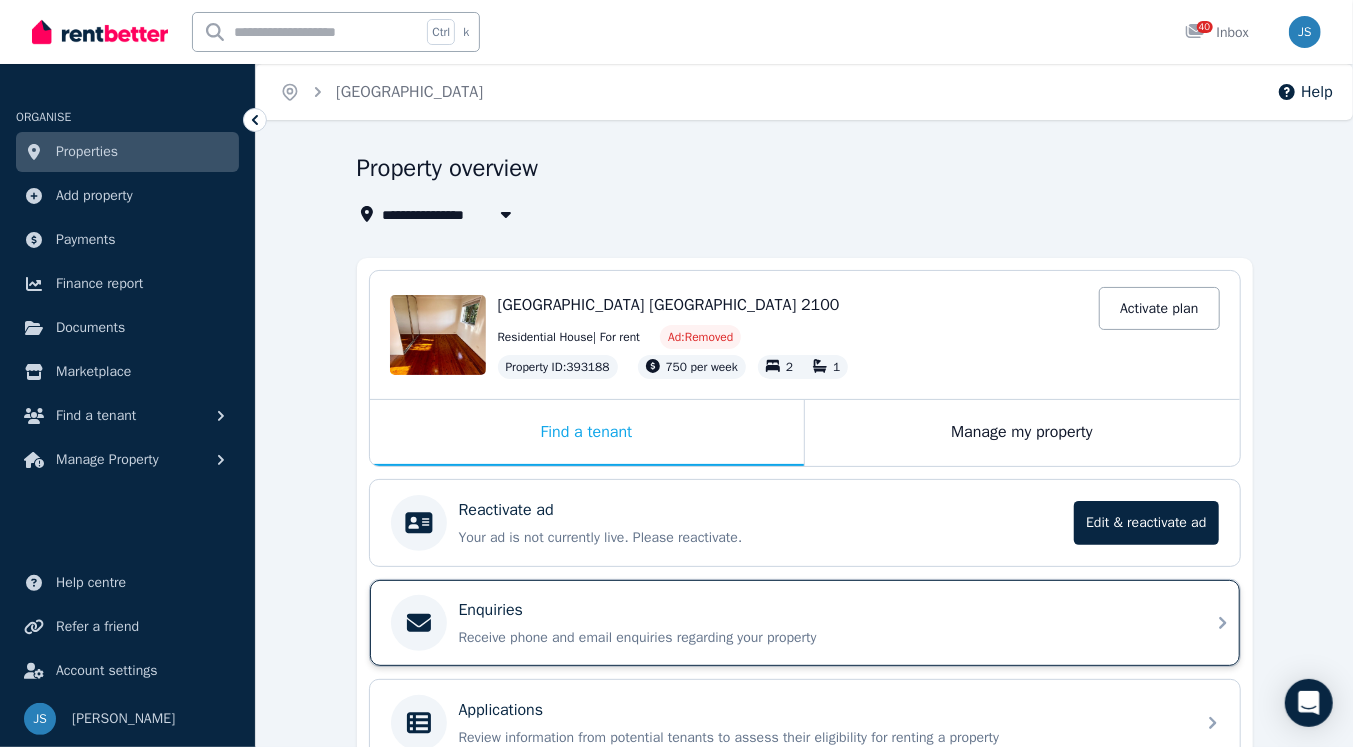 click on "Enquiries Receive phone and email enquiries regarding your property" at bounding box center (821, 623) 